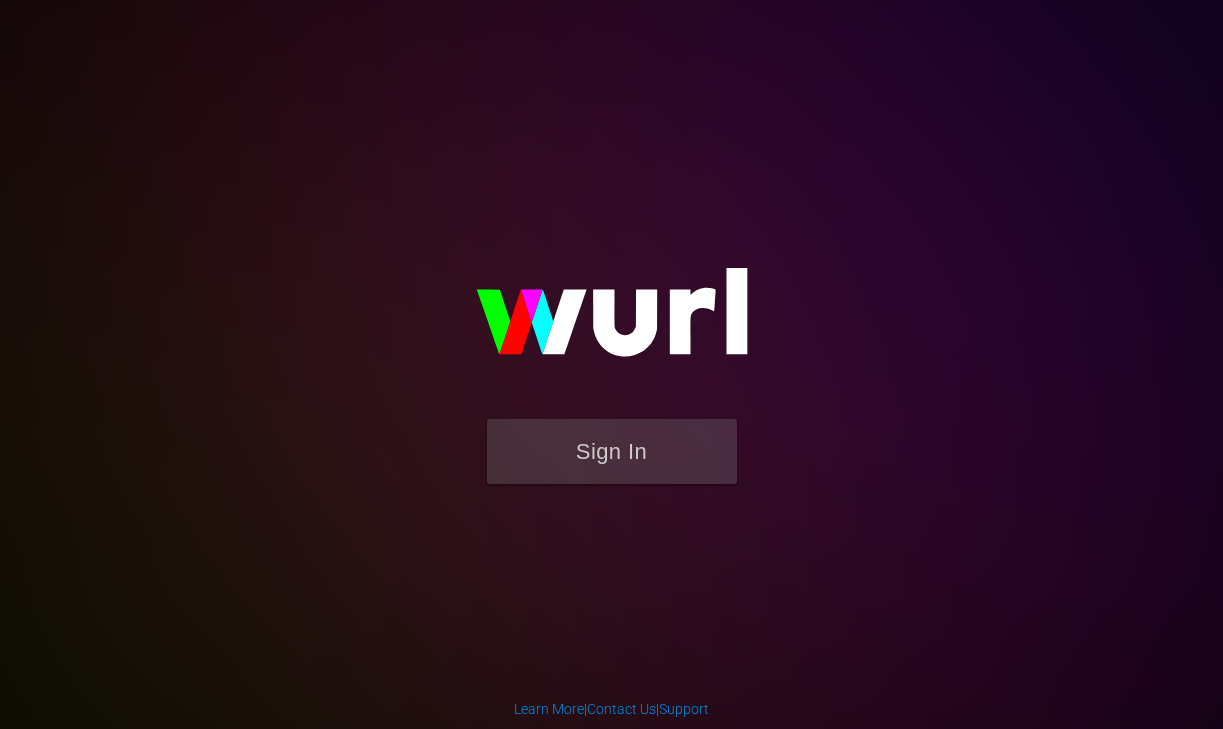 scroll, scrollTop: 0, scrollLeft: 0, axis: both 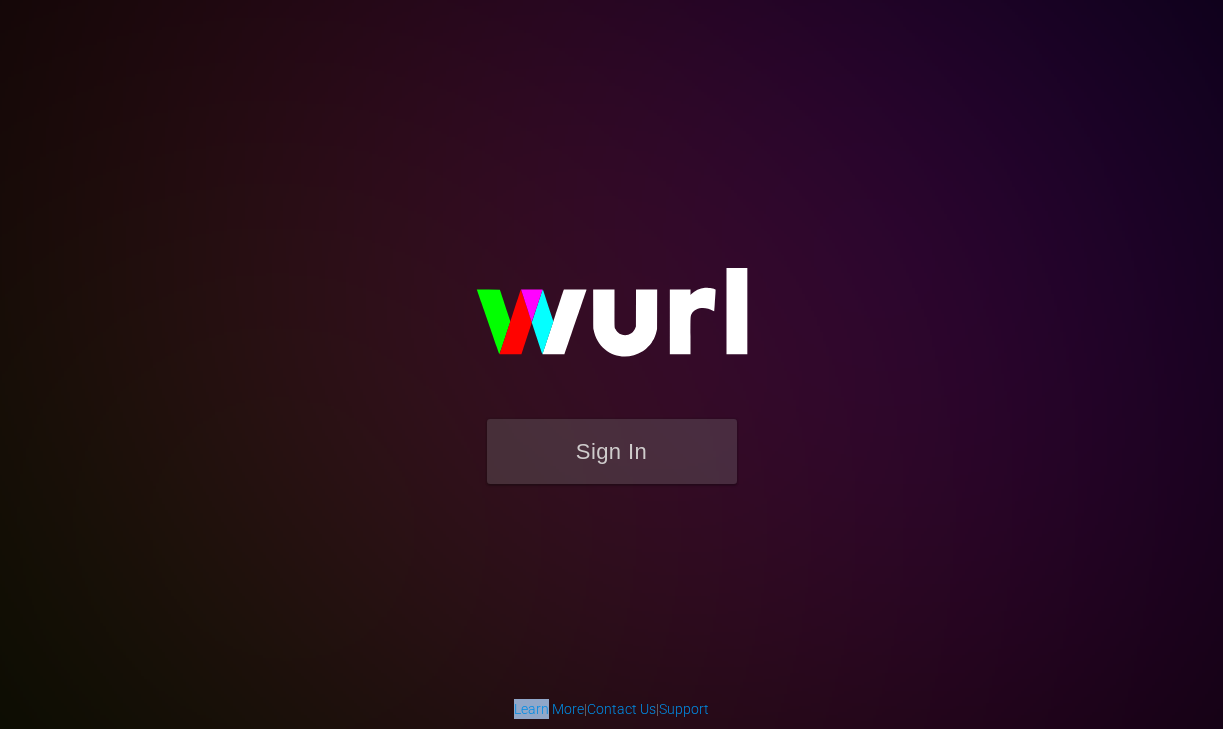 click on "Sign In" at bounding box center (612, 364) 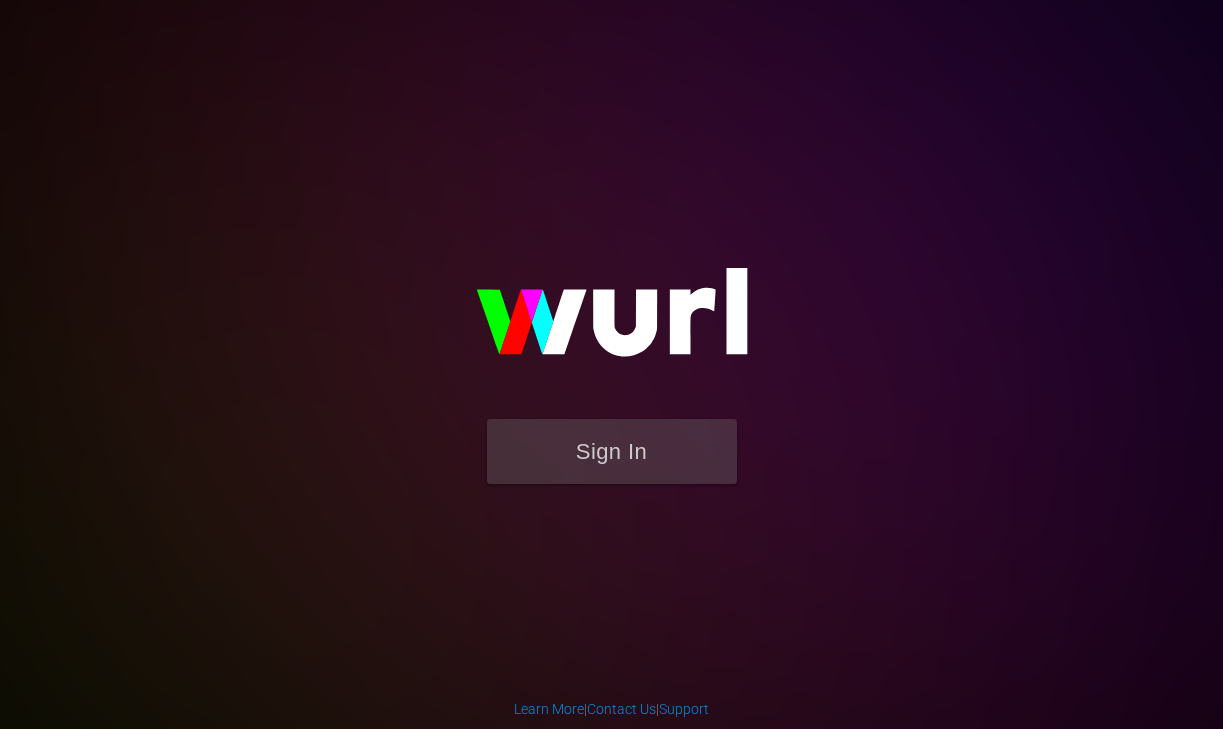 click on "Sign In" at bounding box center (612, 451) 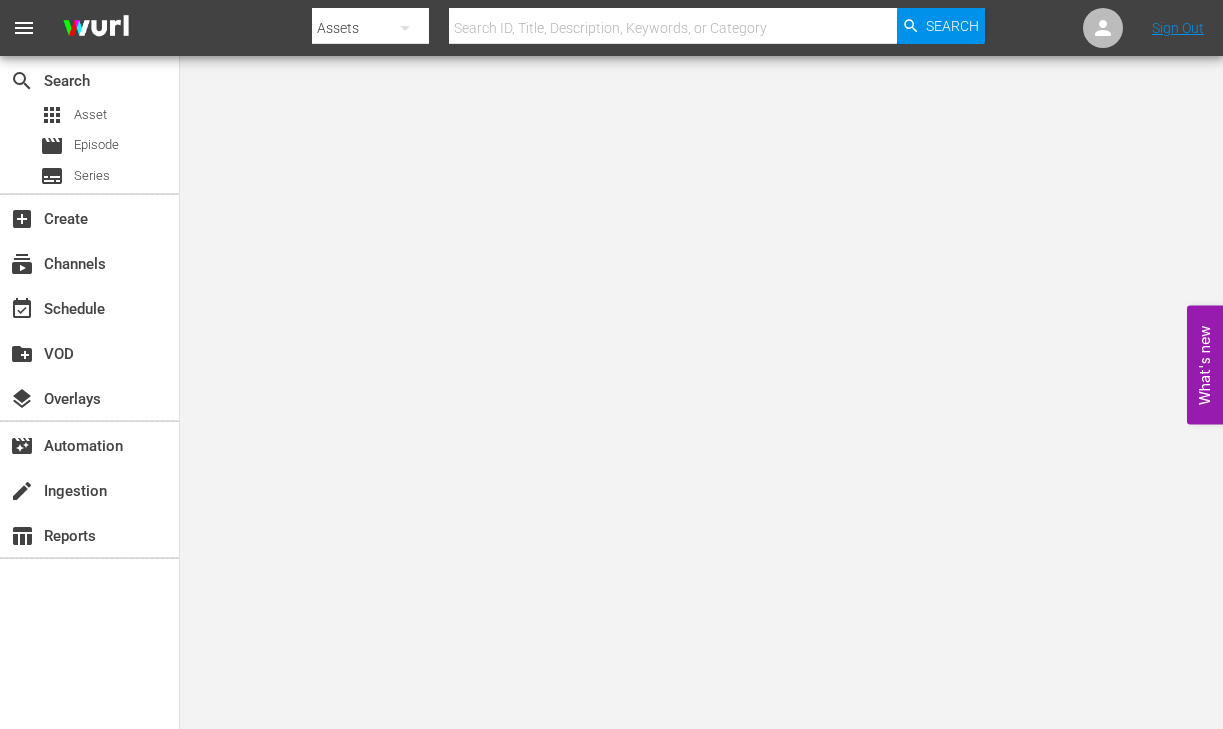scroll, scrollTop: 0, scrollLeft: 0, axis: both 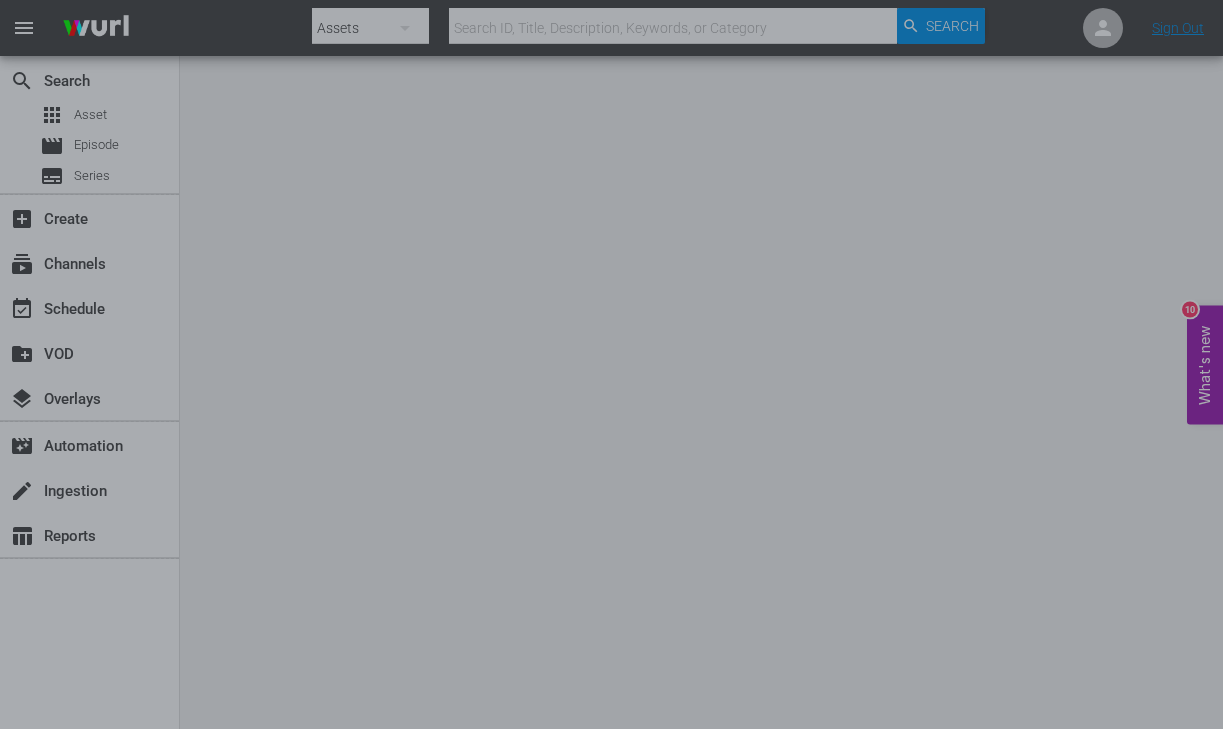 click at bounding box center [611, 364] 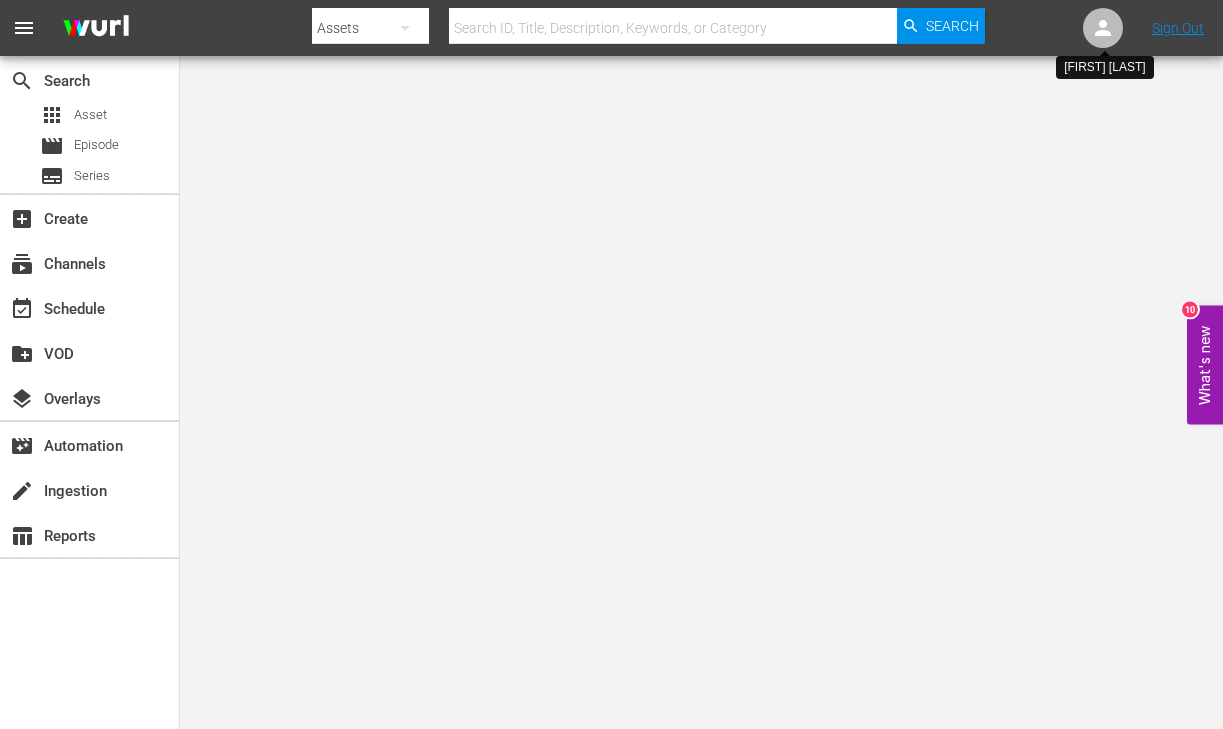 click 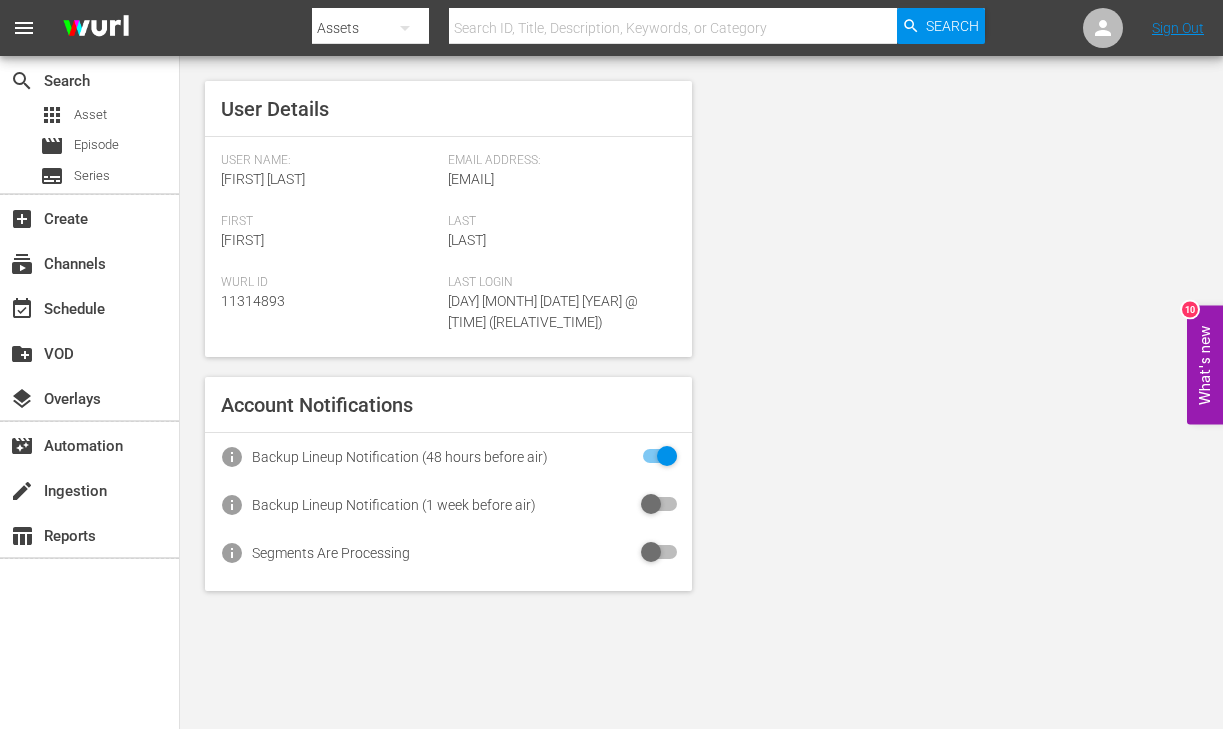 click on "User Details User Name: [FIRST] [LAST] Email Address: [EMAIL] First [FIRST] Last [LAST] Wurl Id [NUMBER] Last Login [DAY] [MONTH] [DATE] [YEAR] @ [TIME] ([RELATIVE_TIME]) Account Notifications info Backup Lineup Notification (48 hours before air)     info Backup Lineup Notification (1 week before air)     info Segments Are Processing" at bounding box center (701, 336) 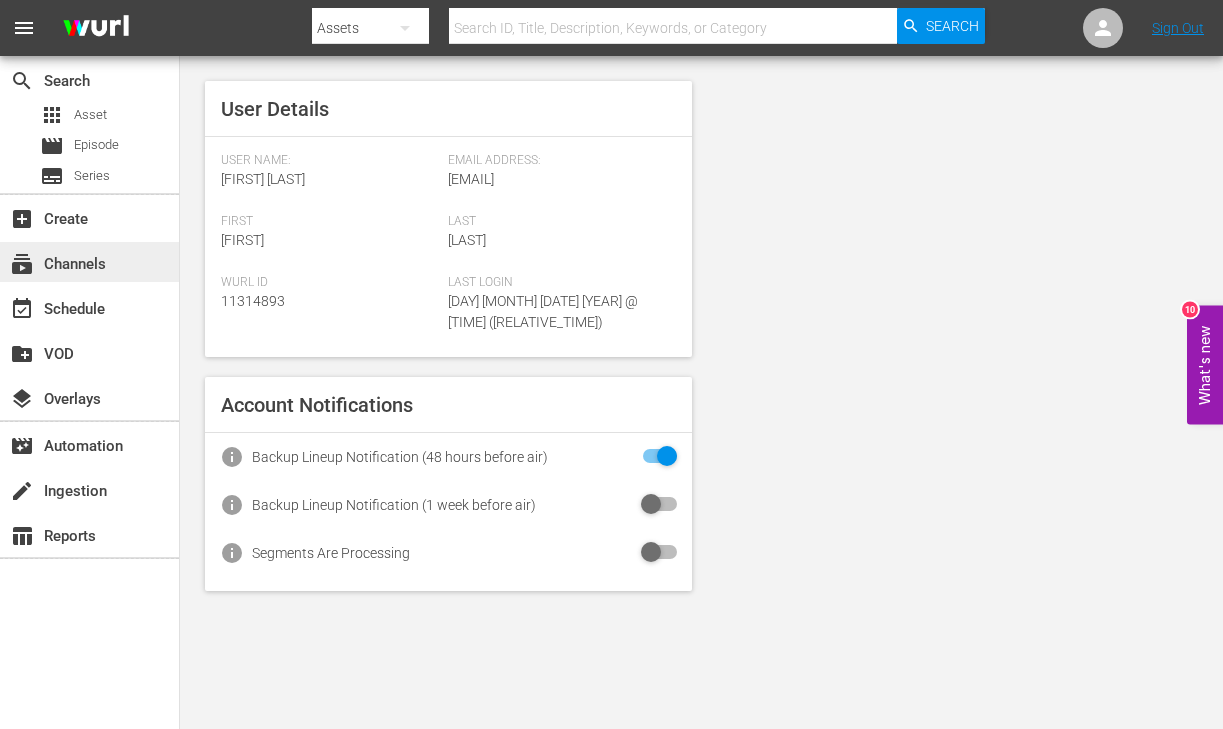 click on "subscriptions   Channels" at bounding box center [89, 262] 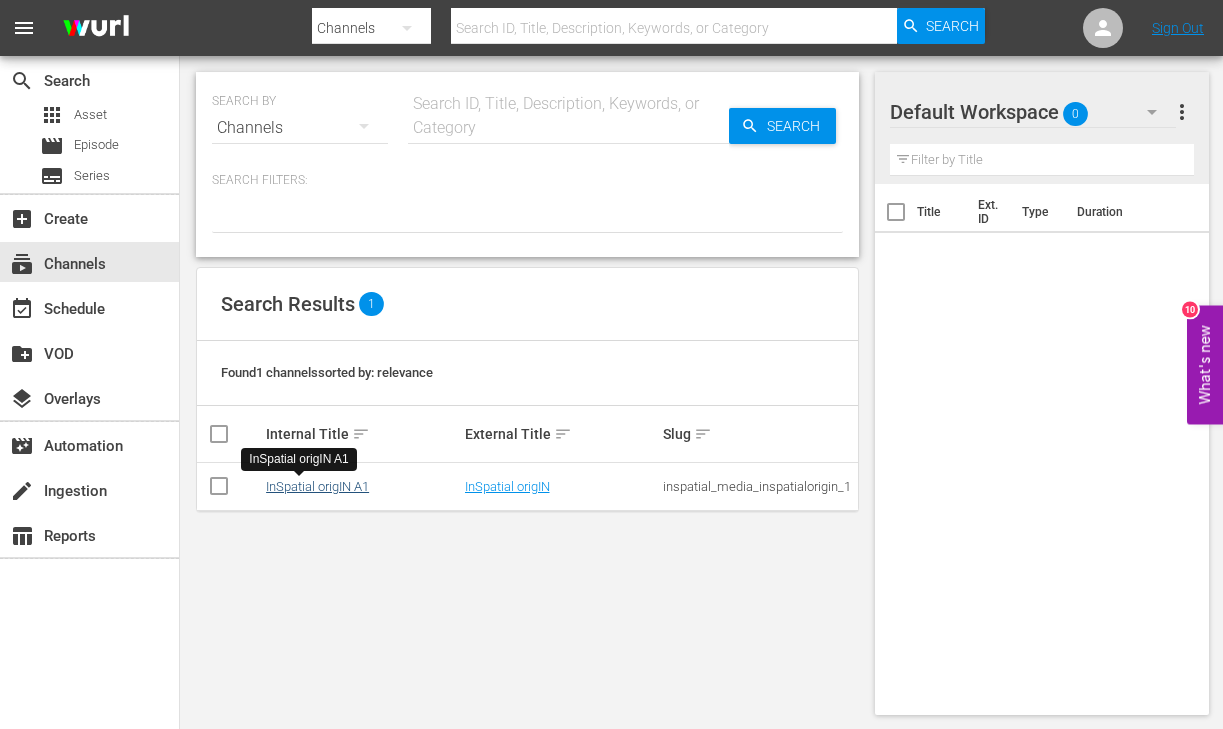 click on "InSpatial origIN A1" at bounding box center (317, 486) 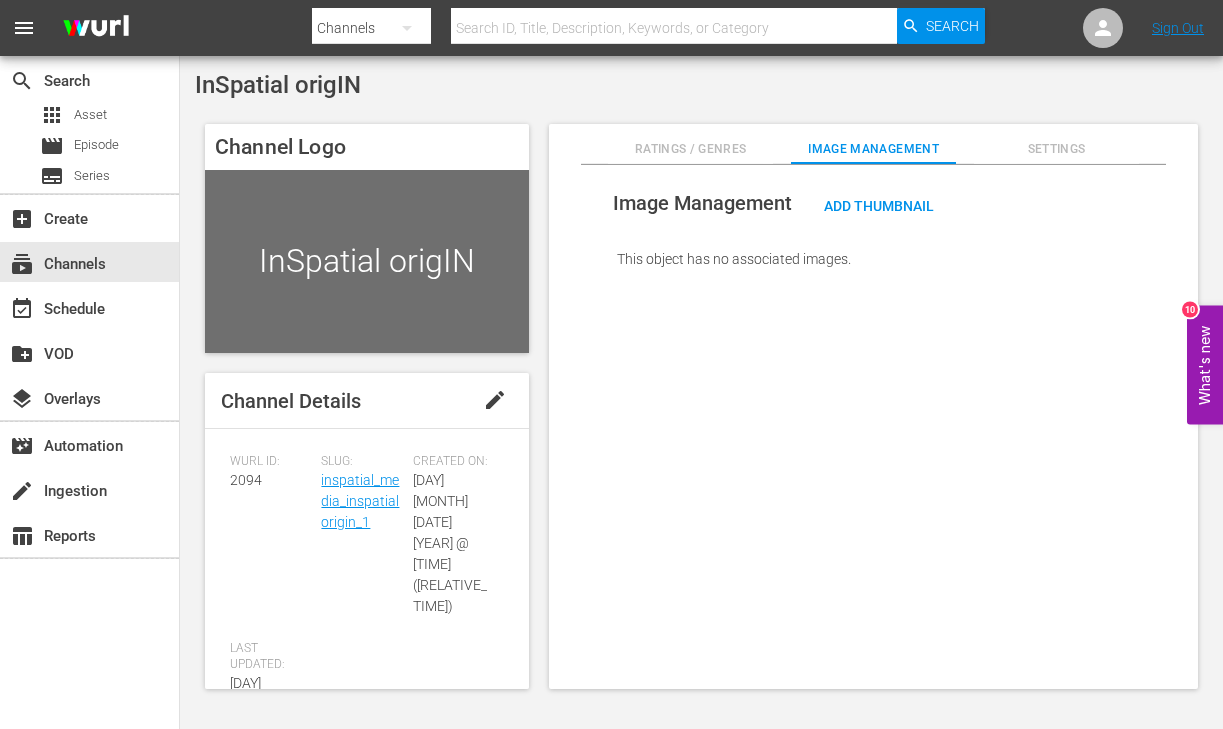 scroll, scrollTop: 0, scrollLeft: 0, axis: both 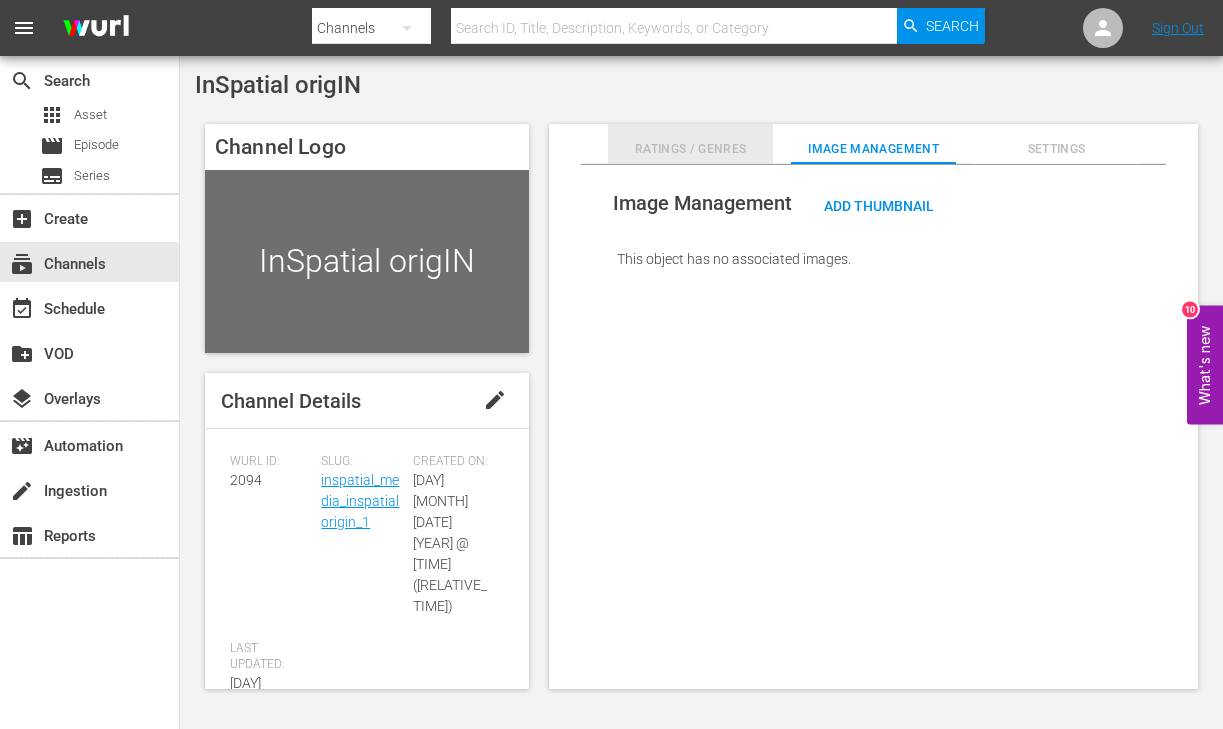 click on "Ratings / Genres" at bounding box center [690, 149] 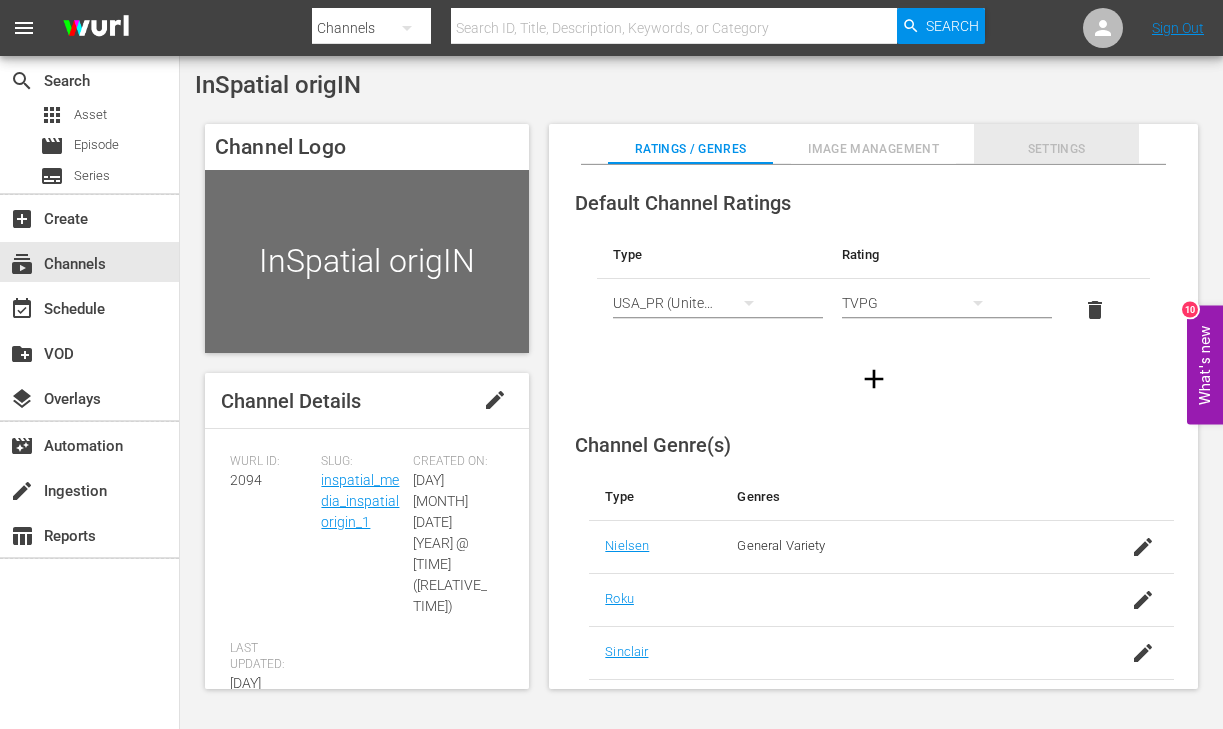 click on "Settings" at bounding box center (1056, 149) 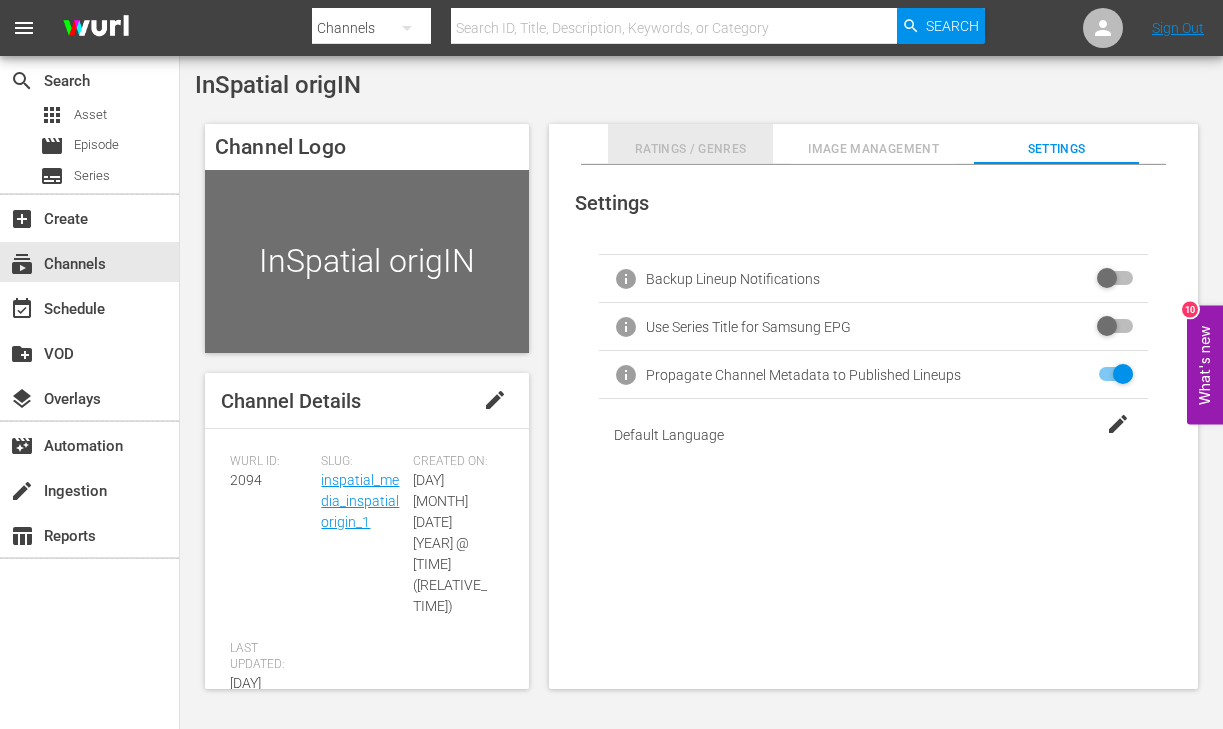 click on "Ratings / Genres" at bounding box center (690, 149) 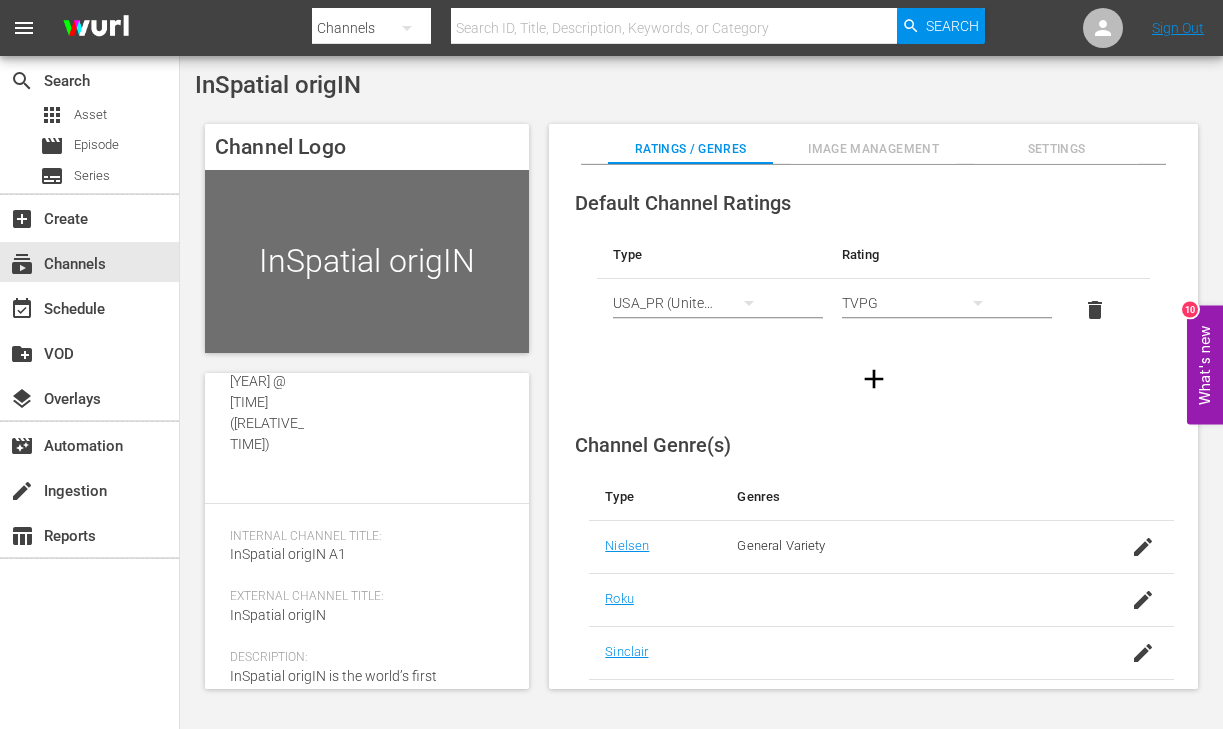 scroll, scrollTop: 352, scrollLeft: 0, axis: vertical 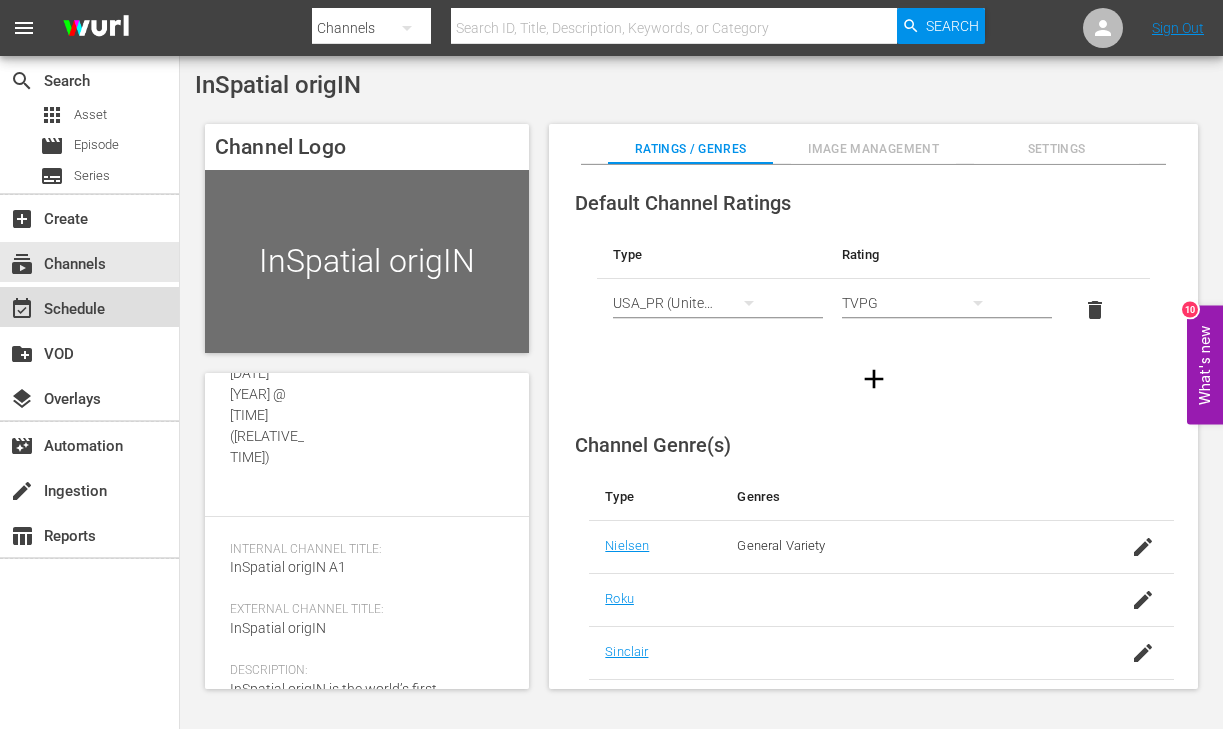 click on "event_available   Schedule" at bounding box center [56, 306] 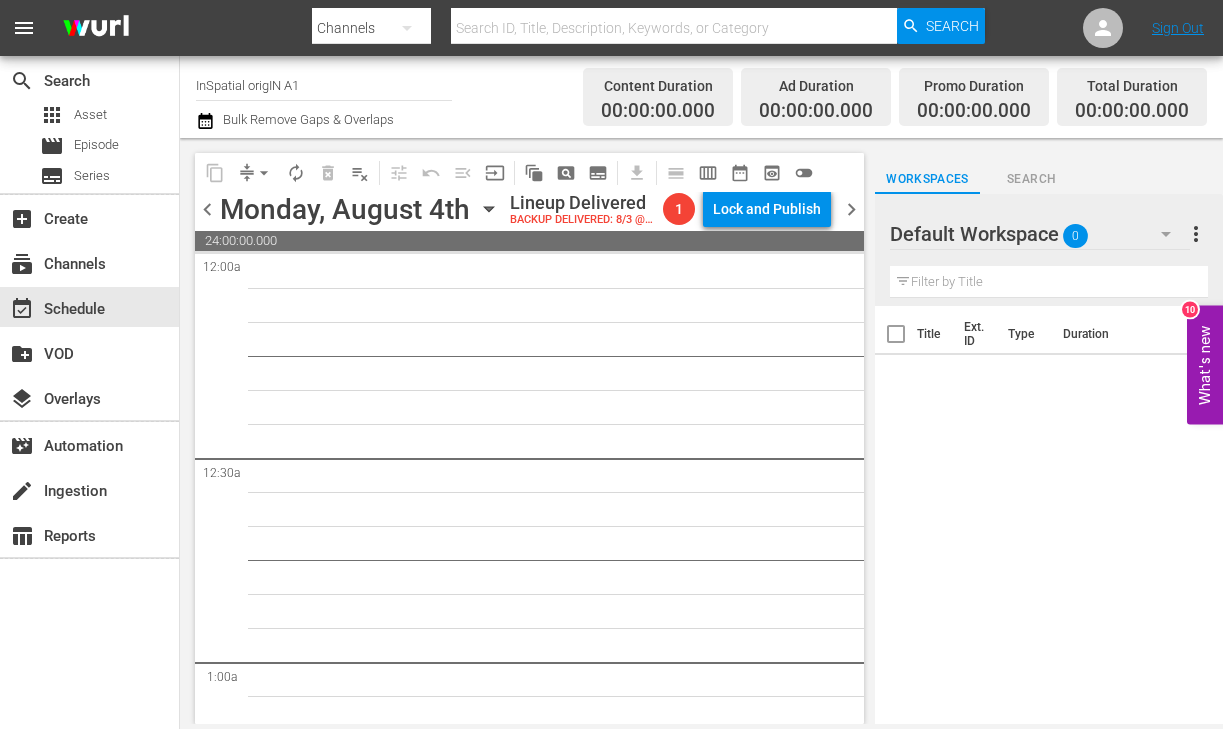 scroll, scrollTop: 0, scrollLeft: 0, axis: both 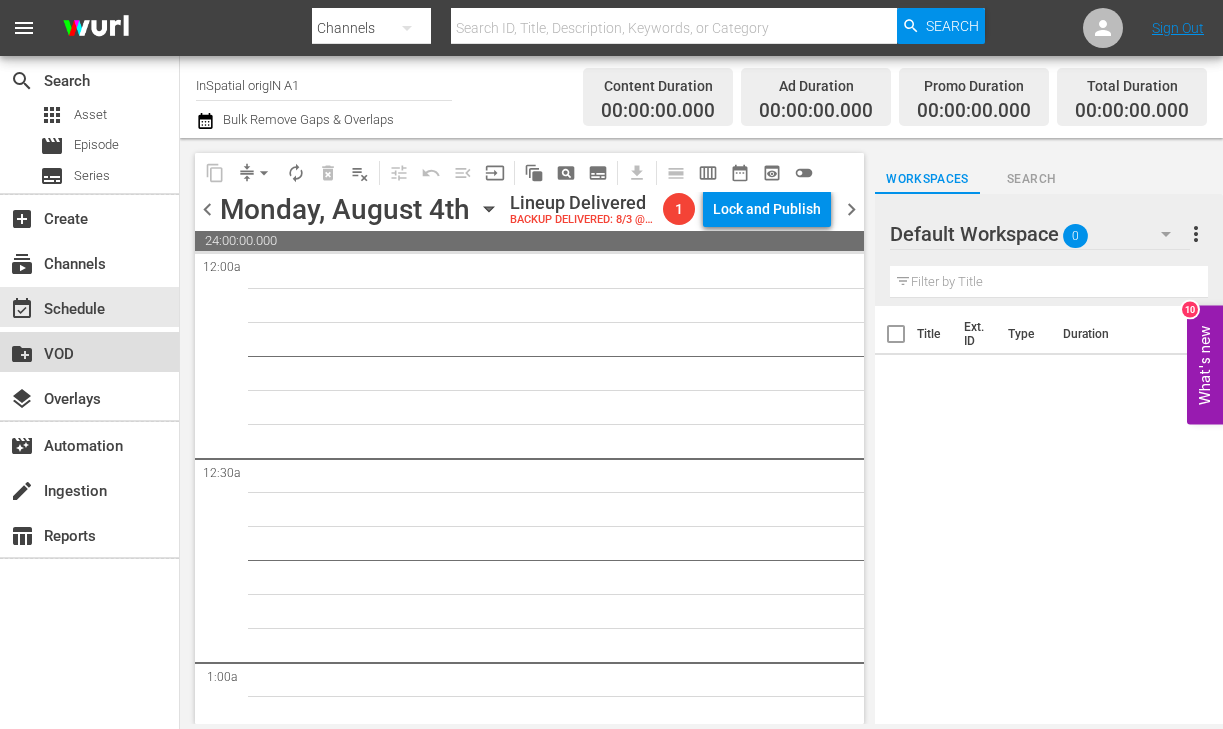 click on "create_new_folder   VOD" at bounding box center [56, 351] 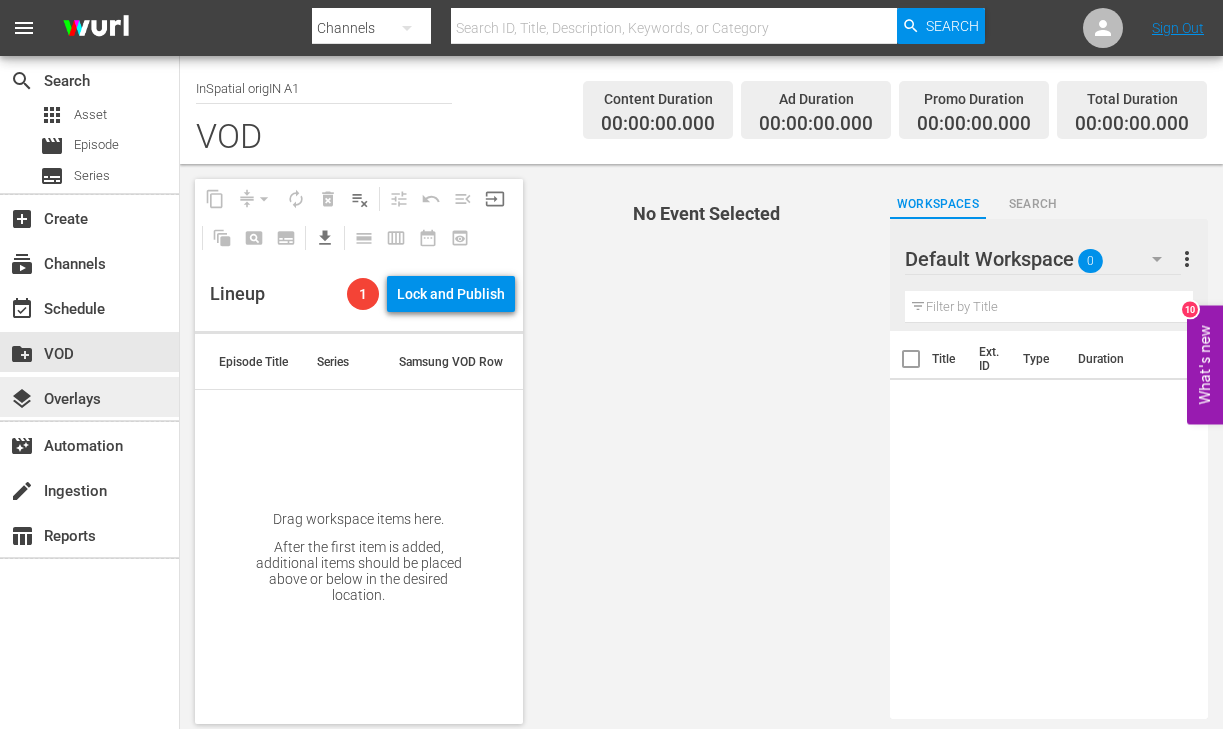 click on "layers   Overlays" at bounding box center (56, 396) 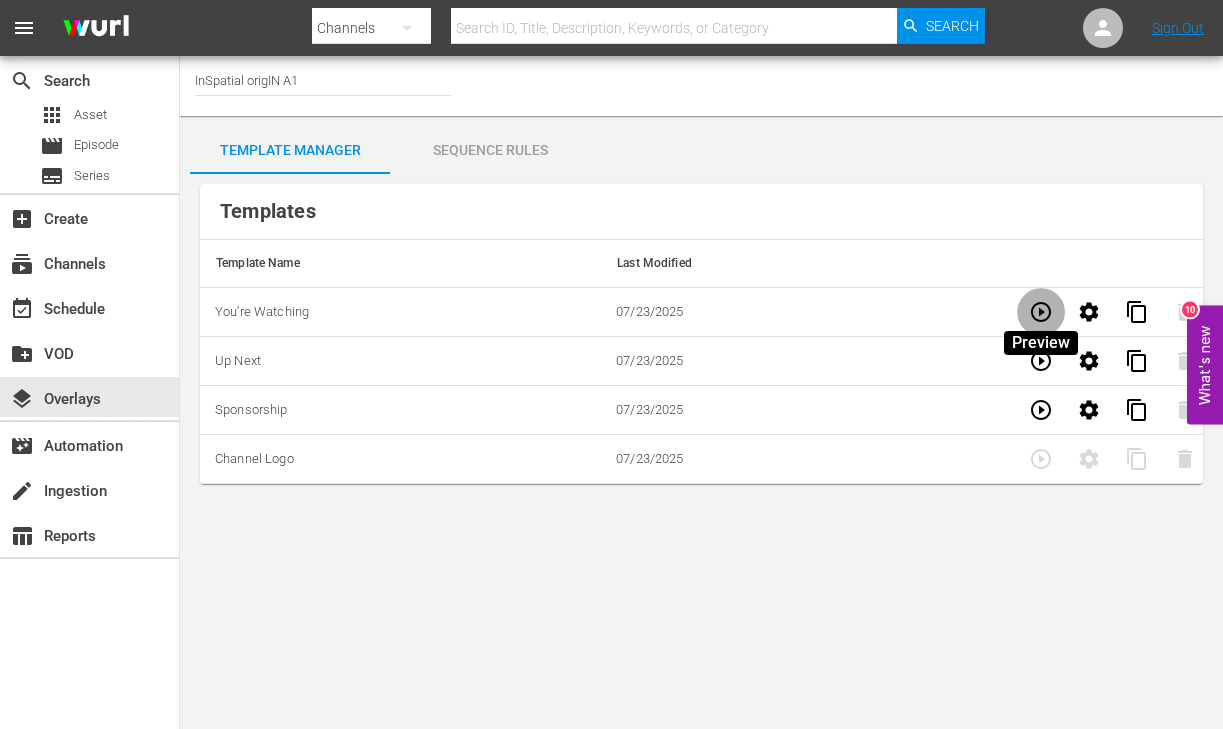 click 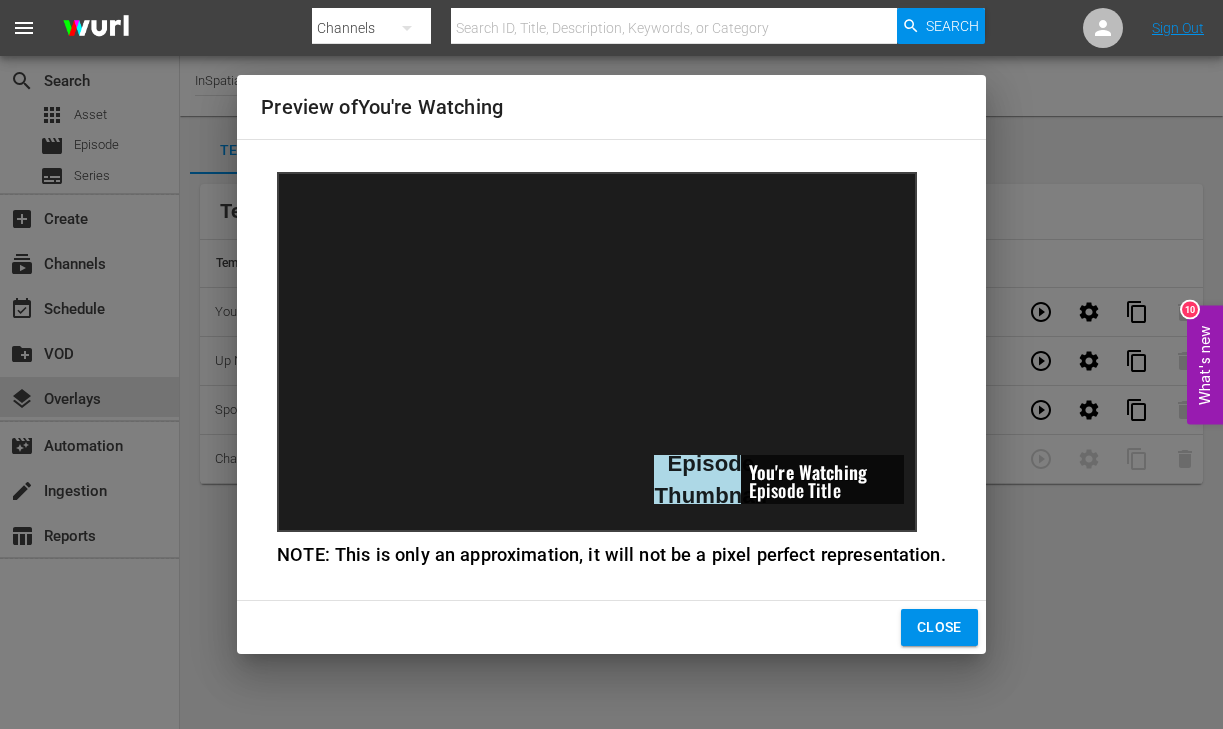 click on "Episode Thumbnail You're Watching Episode Title" at bounding box center (597, 352) 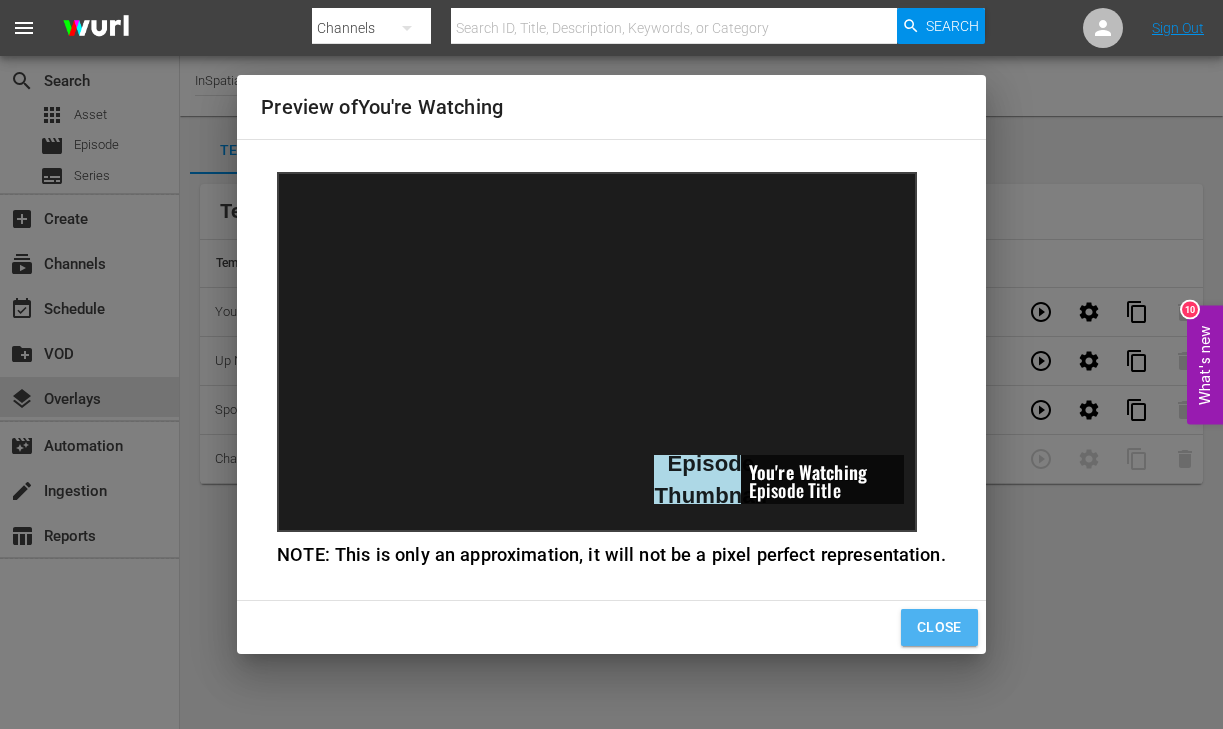 click on "Close" at bounding box center [939, 627] 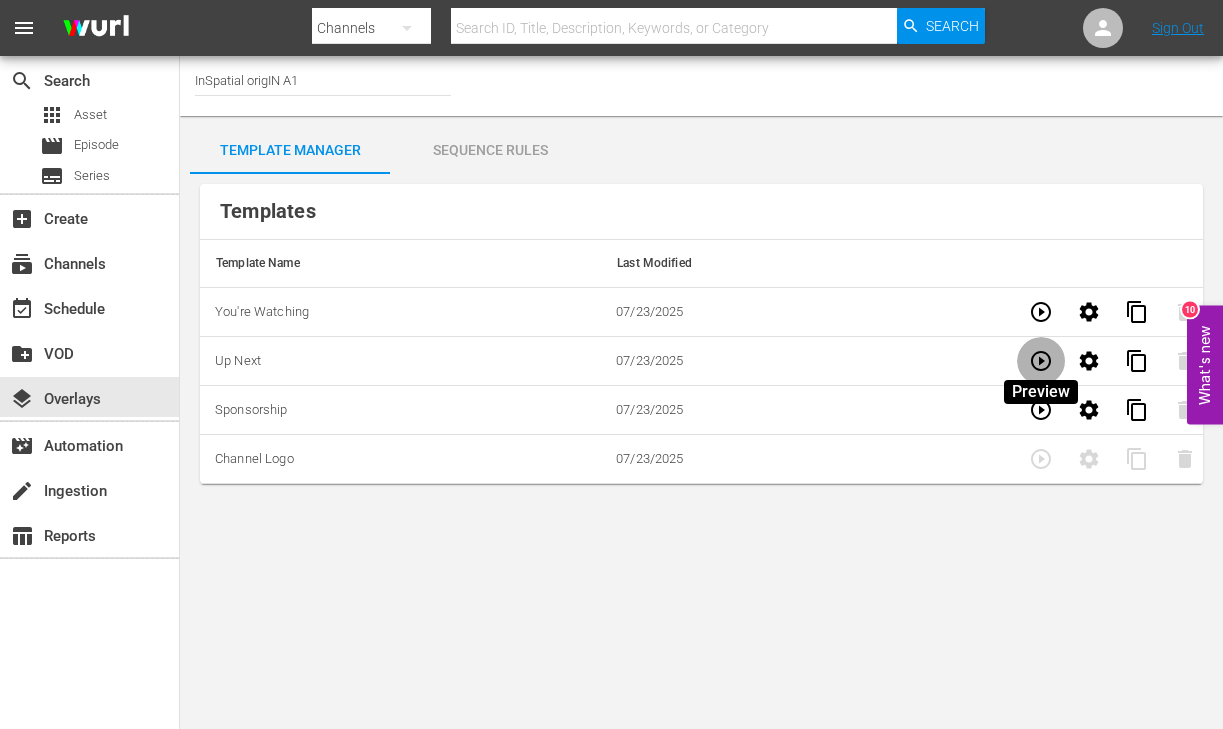 click 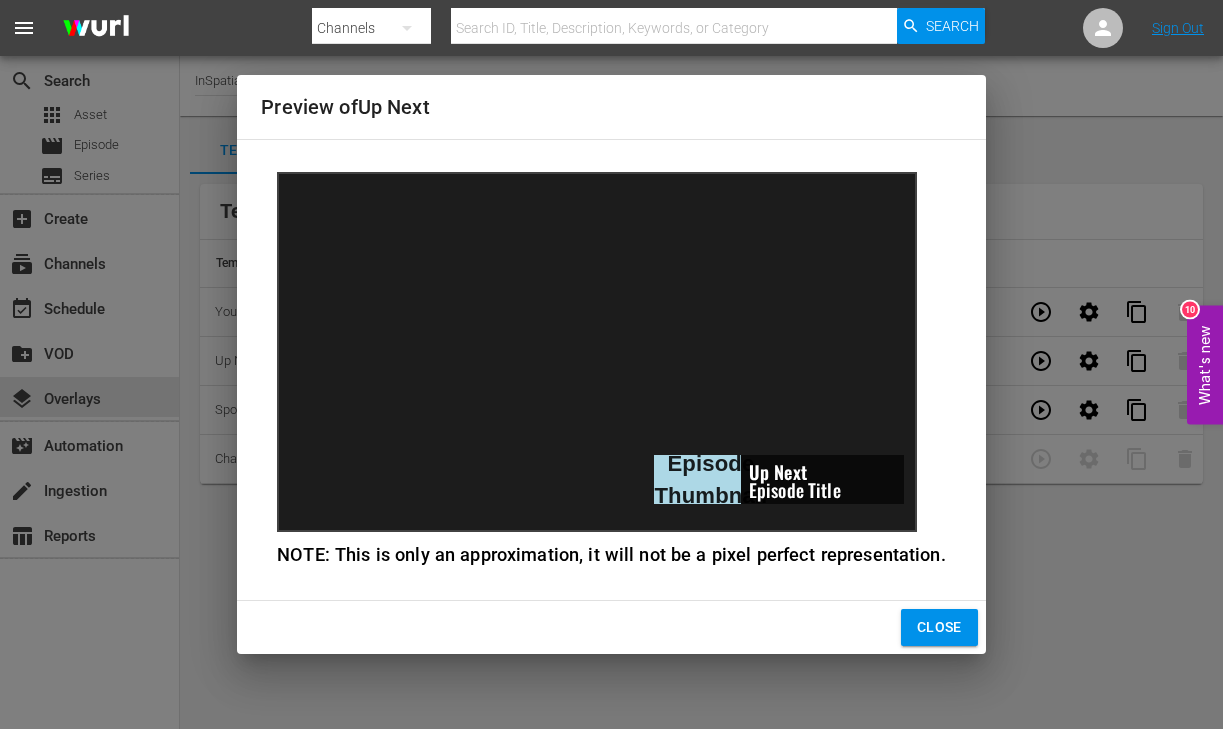 click on "Close" at bounding box center (611, 627) 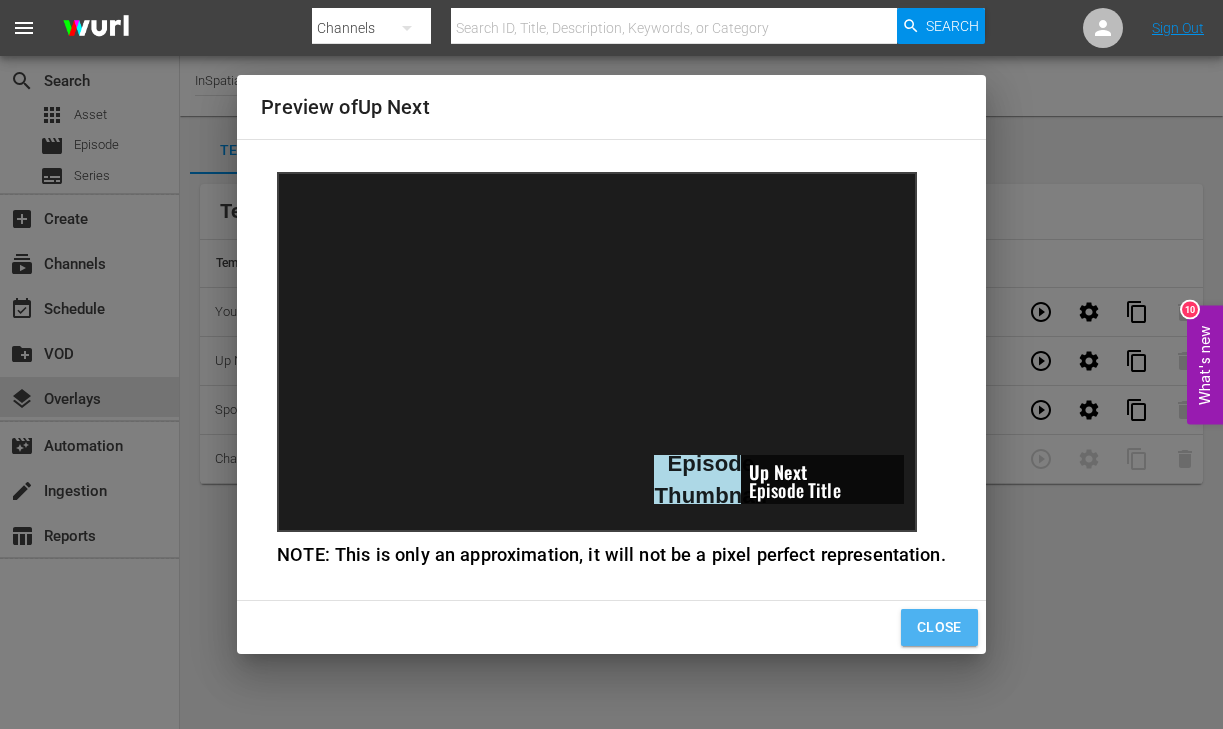 click on "Close" at bounding box center (939, 627) 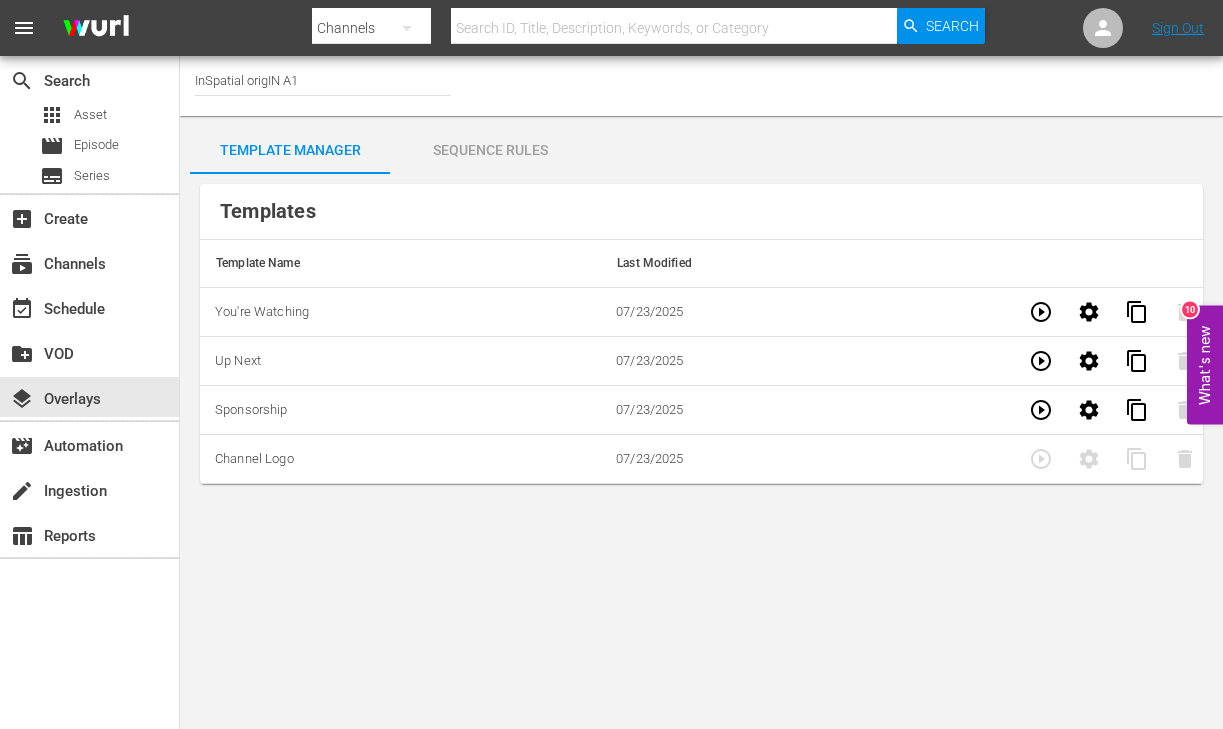 scroll, scrollTop: 0, scrollLeft: 0, axis: both 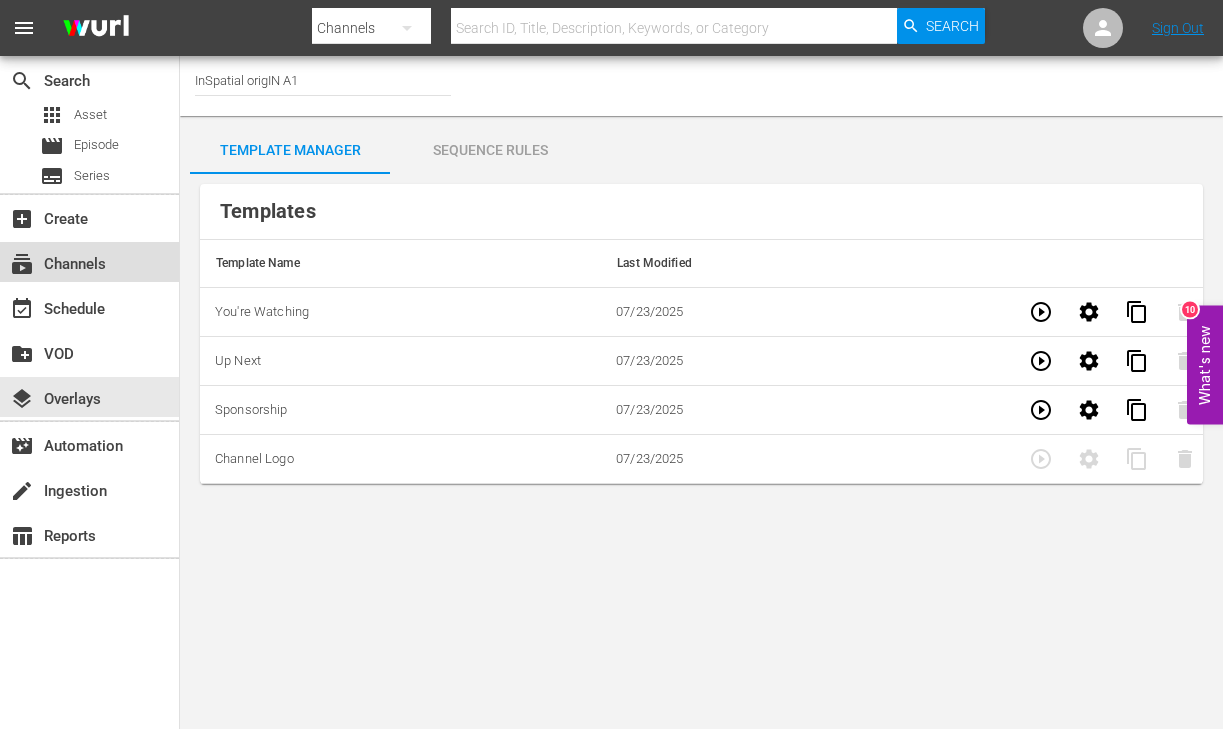 click on "subscriptions   Channels" at bounding box center [56, 261] 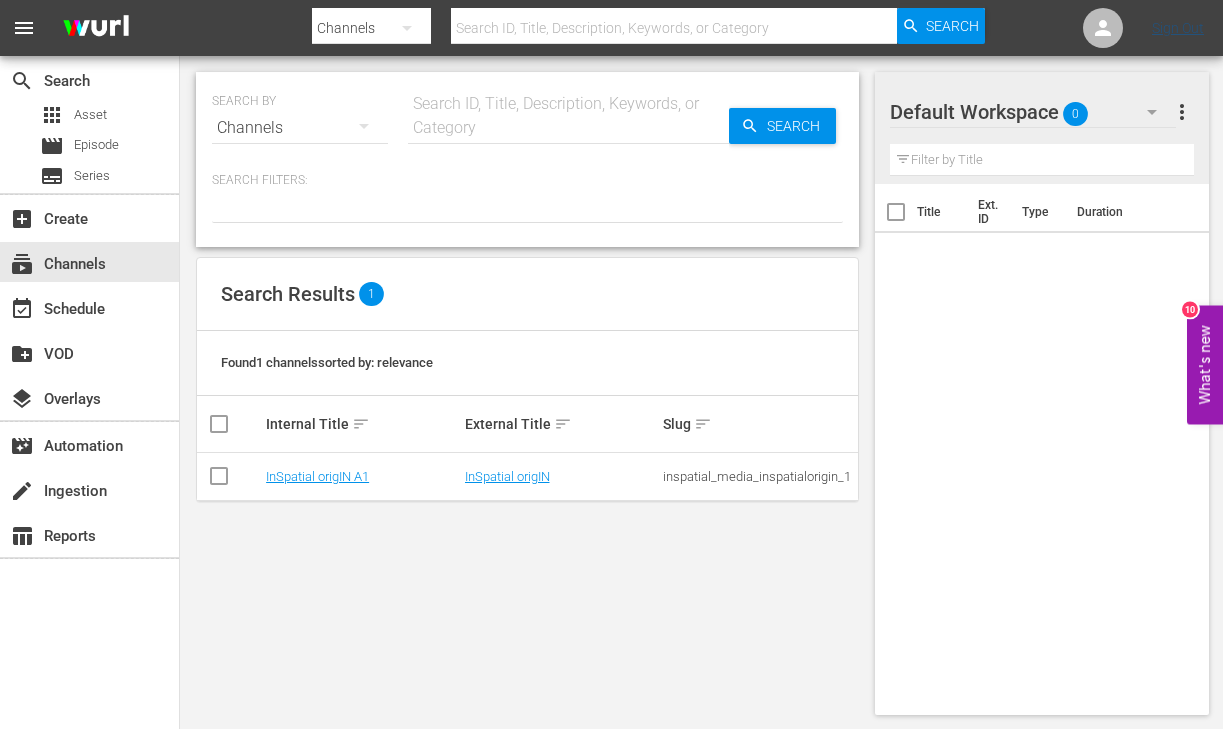 click on "Sign Out" at bounding box center (1178, 28) 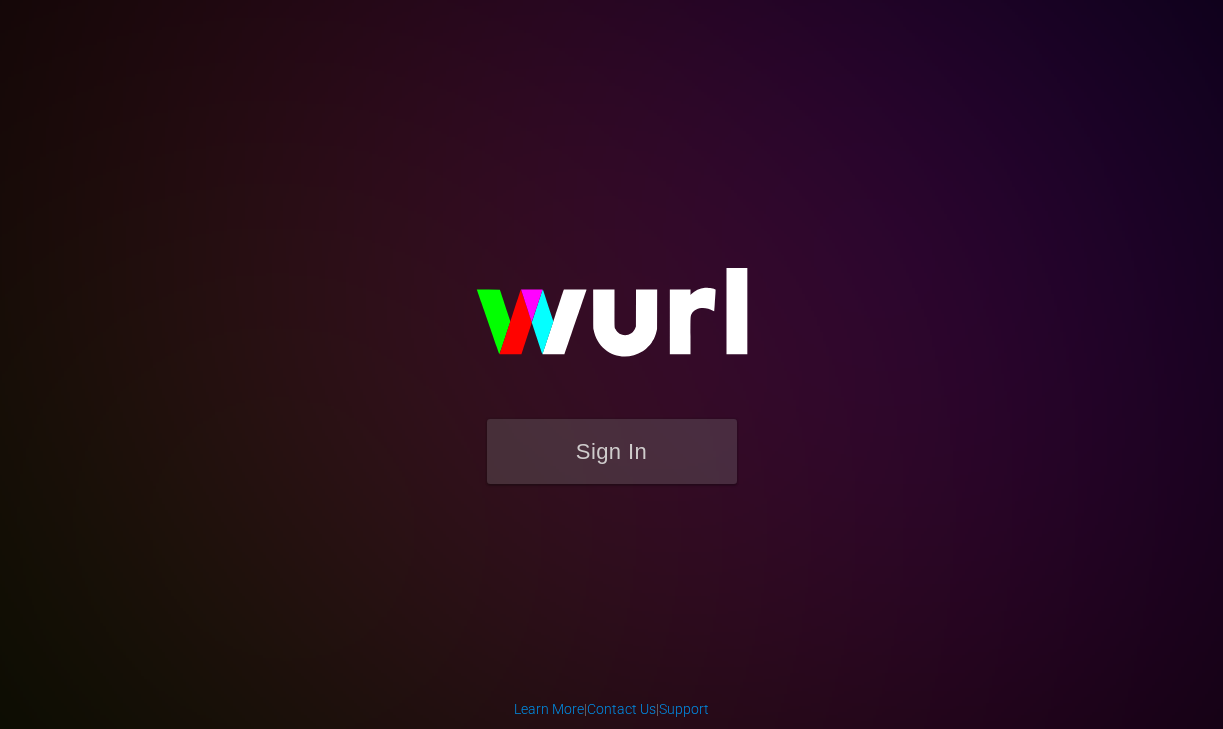 scroll, scrollTop: 0, scrollLeft: 0, axis: both 